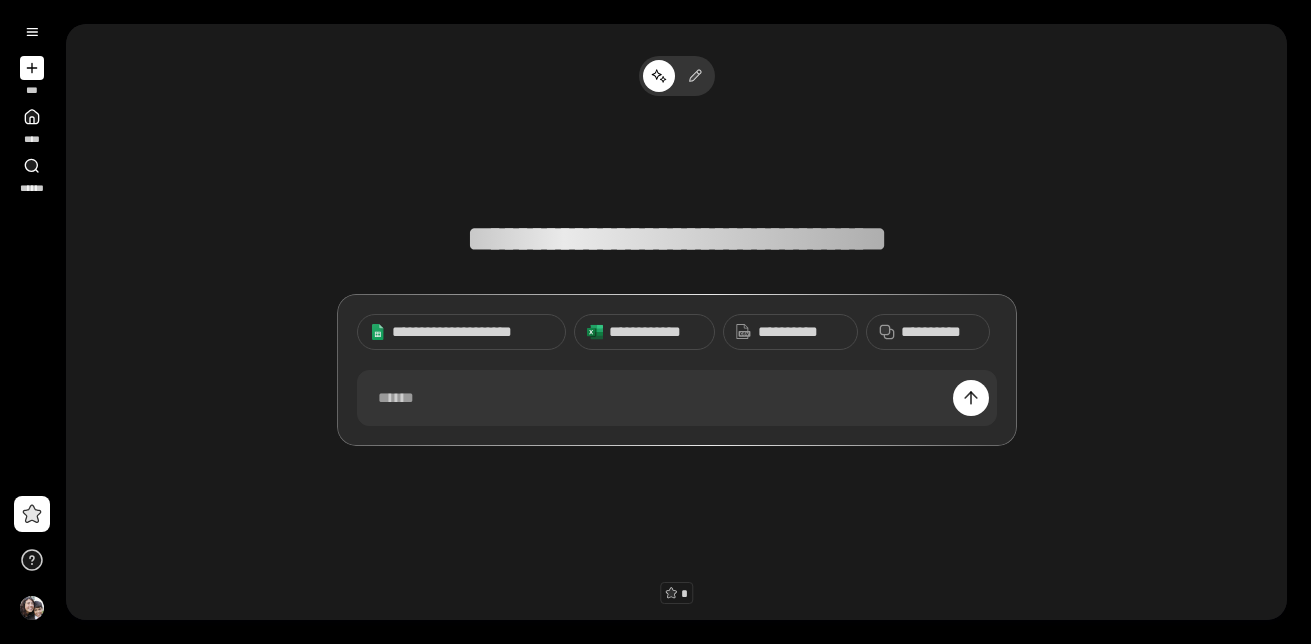 scroll, scrollTop: 0, scrollLeft: 0, axis: both 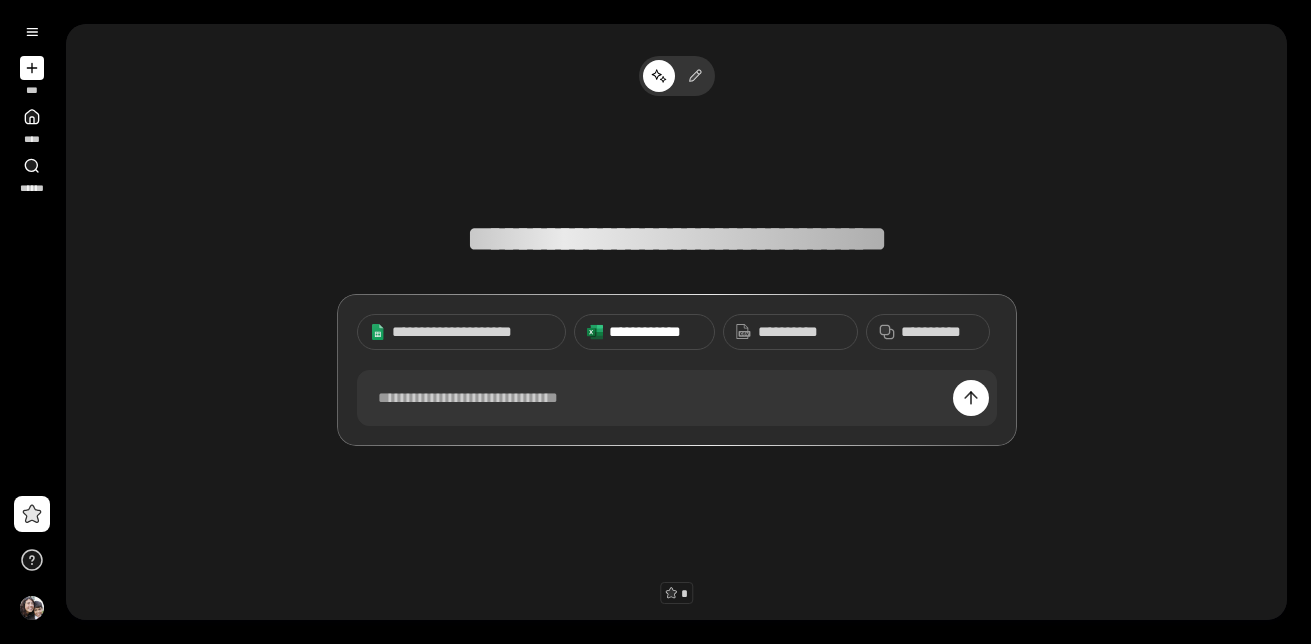 click on "**********" at bounding box center [655, 332] 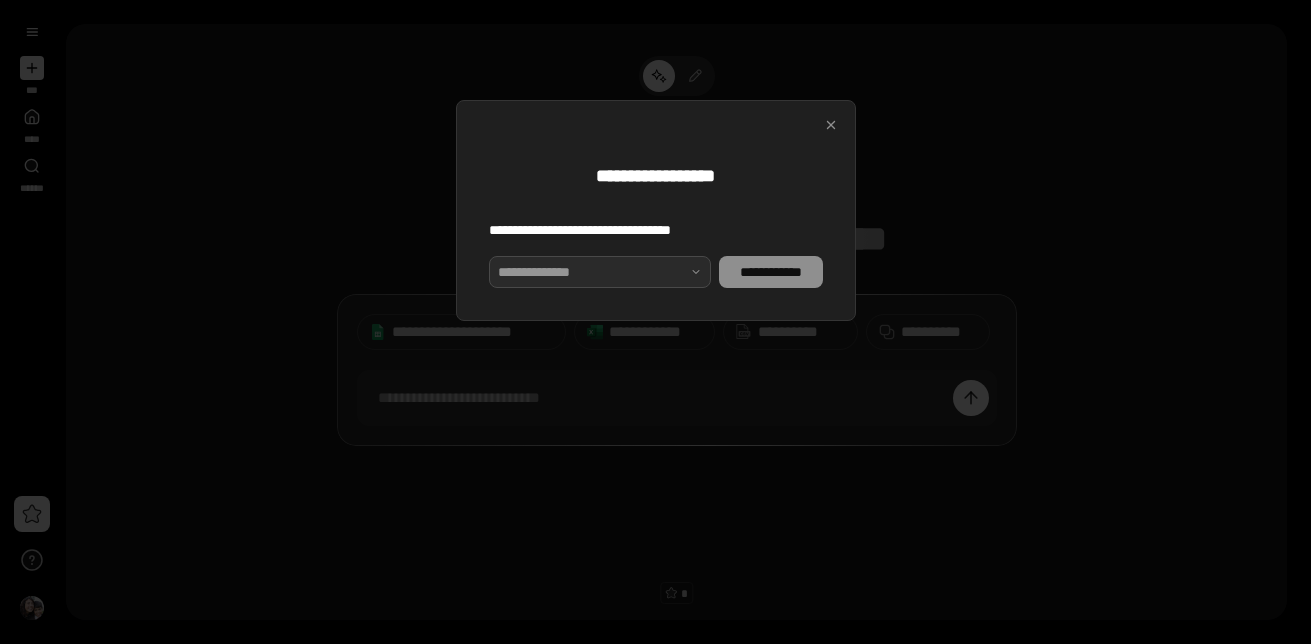 click at bounding box center (600, 272) 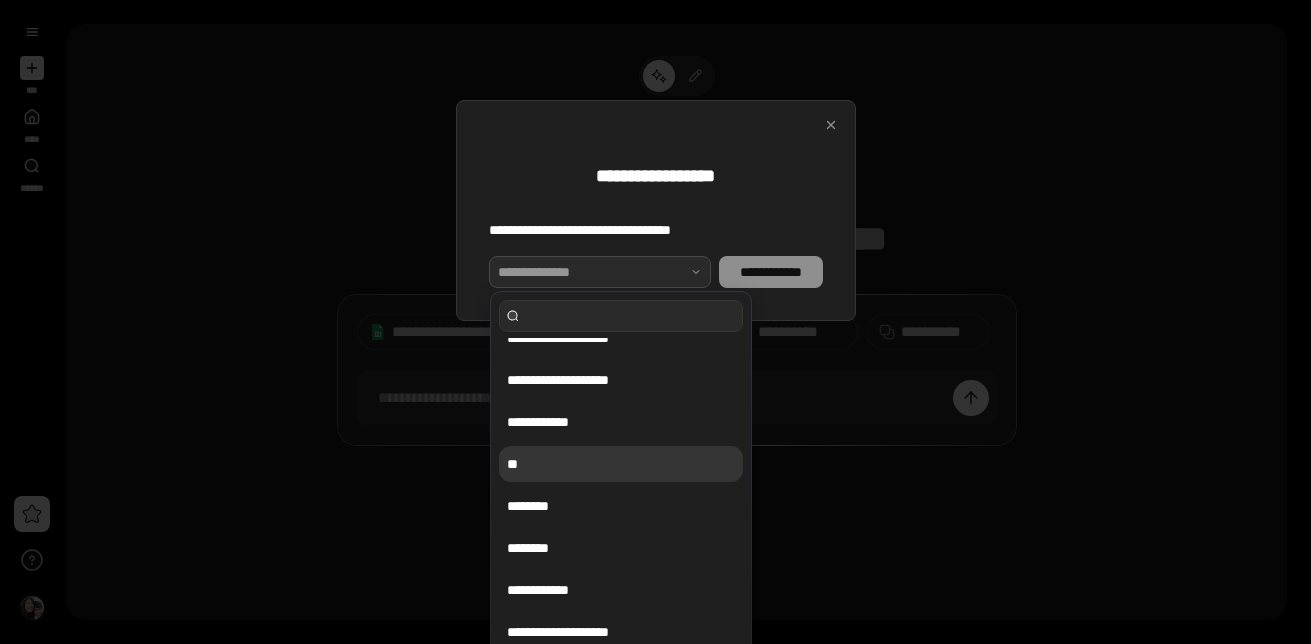 scroll, scrollTop: 0, scrollLeft: 0, axis: both 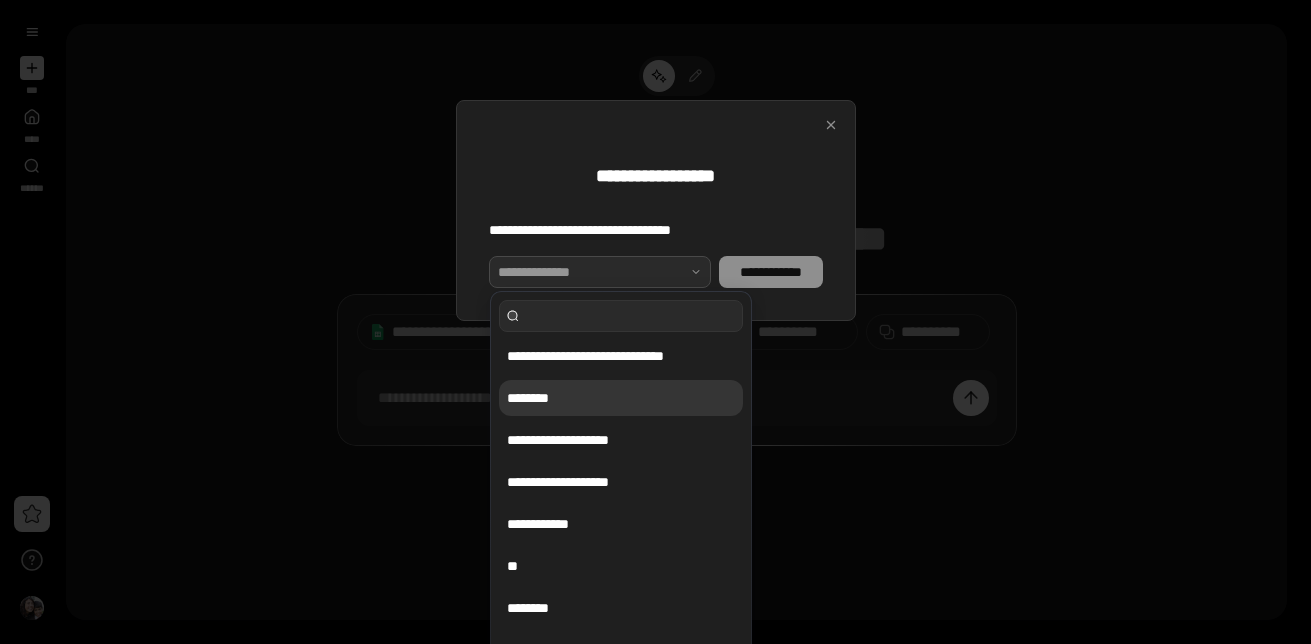 click on "********" at bounding box center [621, 398] 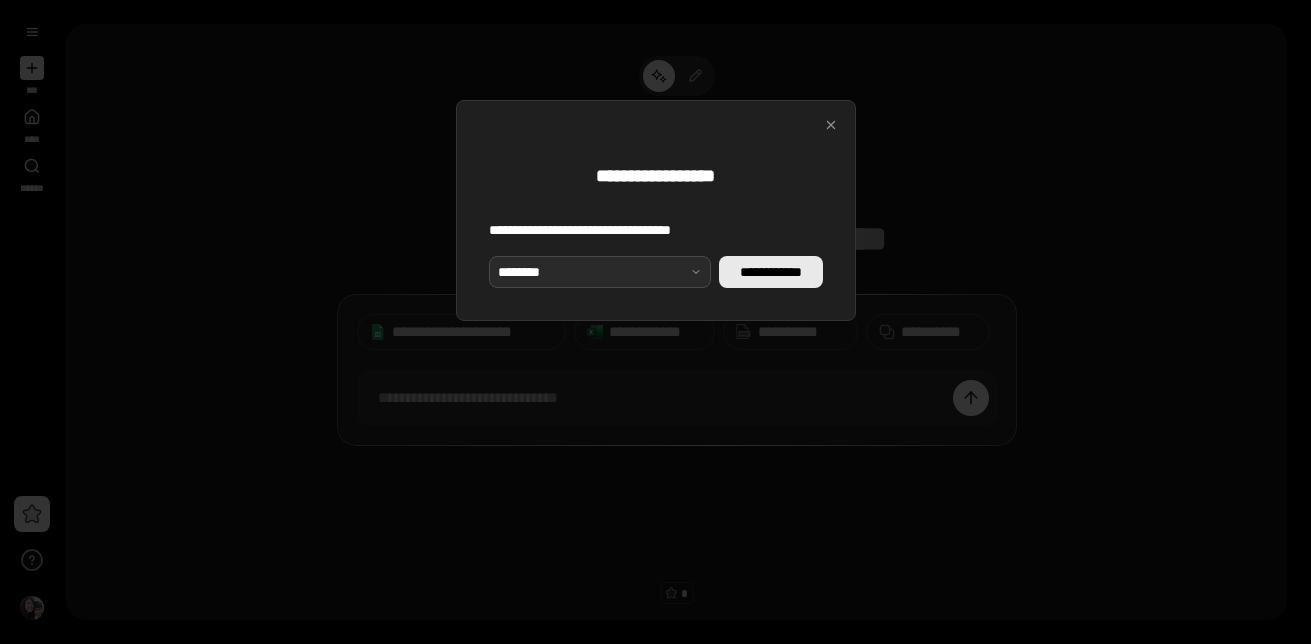 click on "**********" at bounding box center [770, 272] 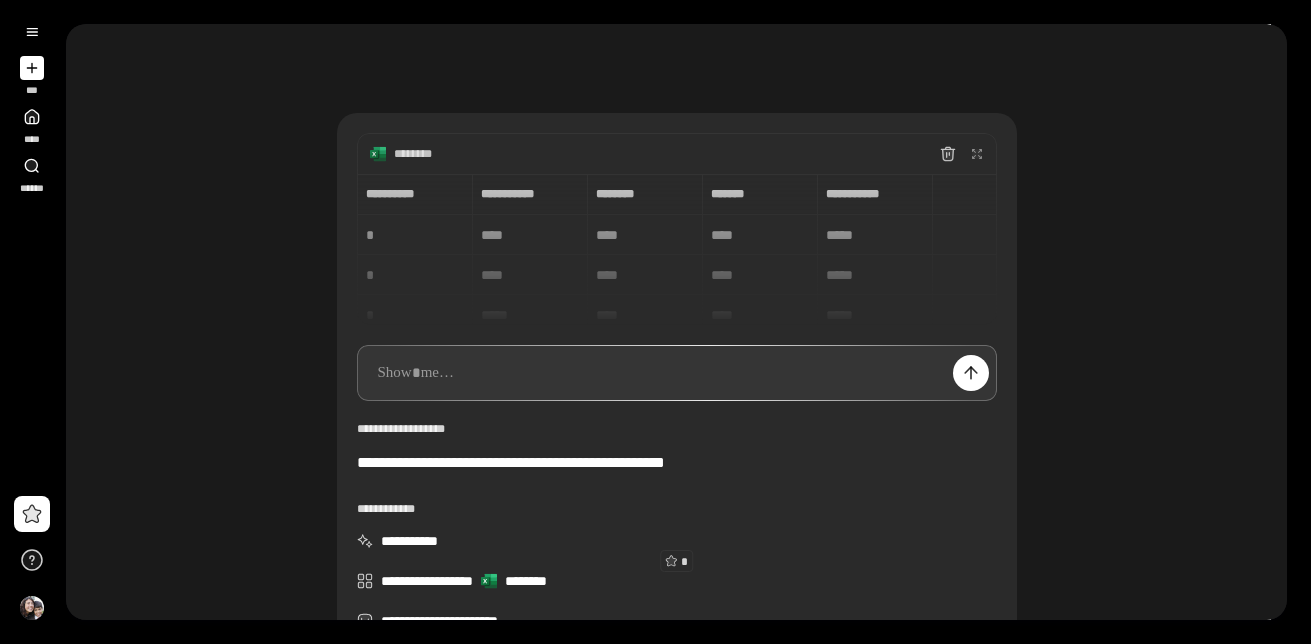 scroll, scrollTop: 33, scrollLeft: 0, axis: vertical 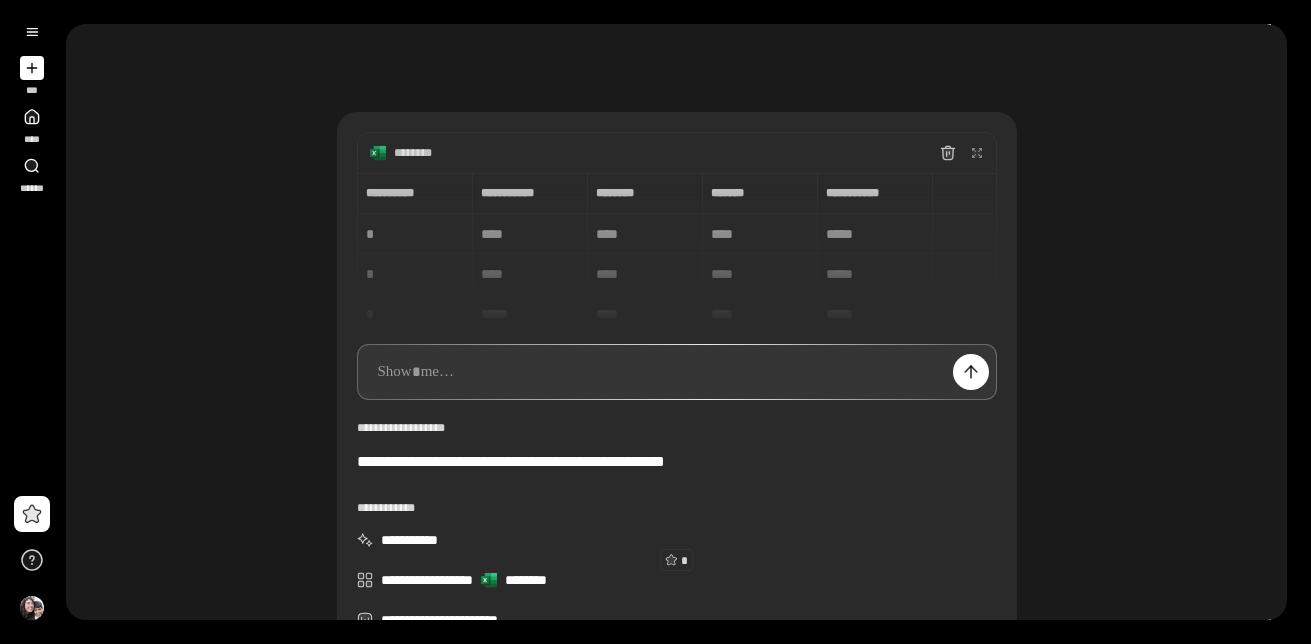 click at bounding box center [677, 372] 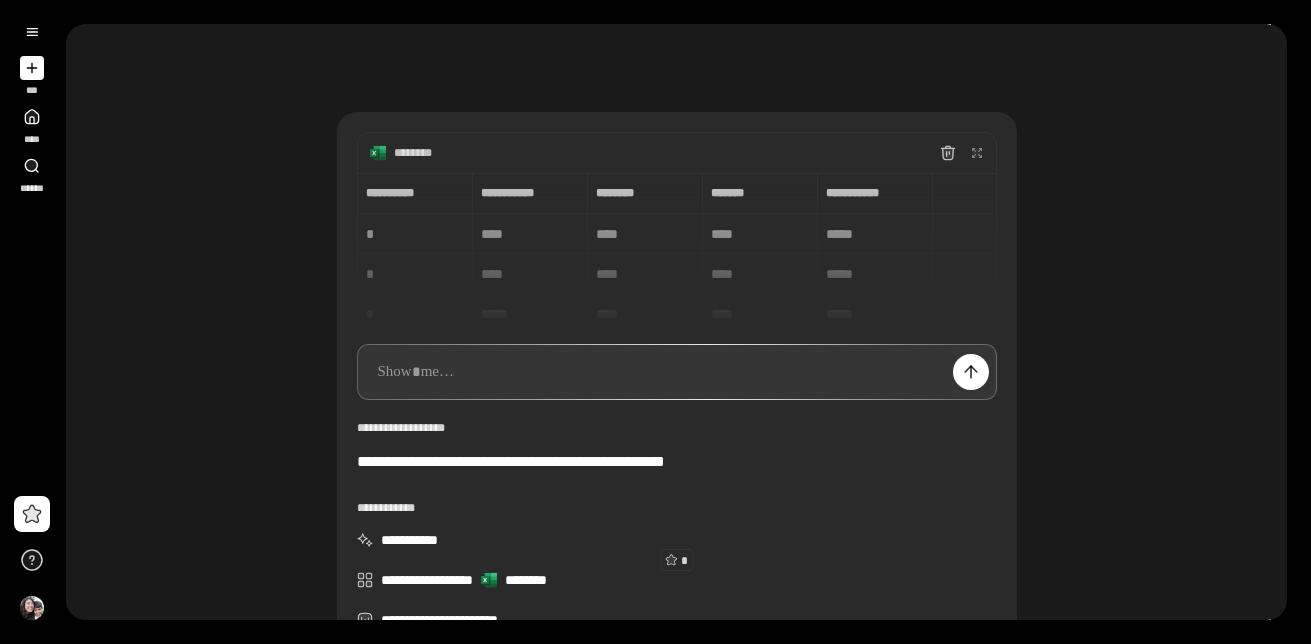 scroll, scrollTop: 134, scrollLeft: 0, axis: vertical 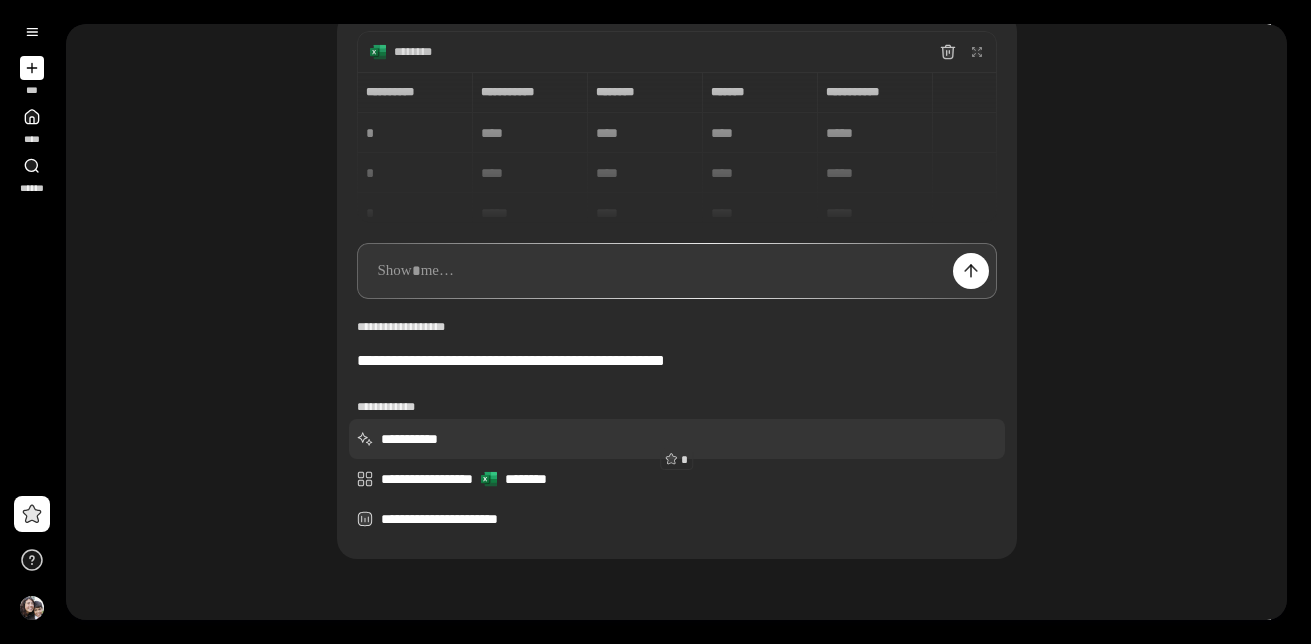 click on "**********" at bounding box center (677, 439) 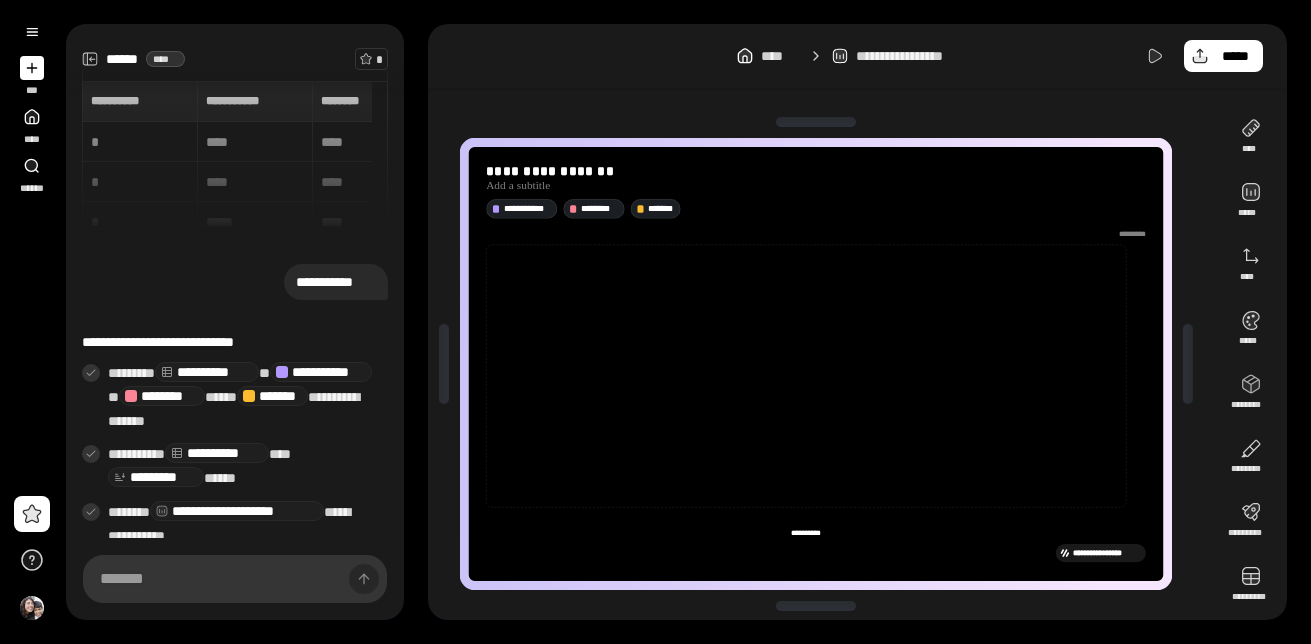scroll, scrollTop: 89, scrollLeft: 0, axis: vertical 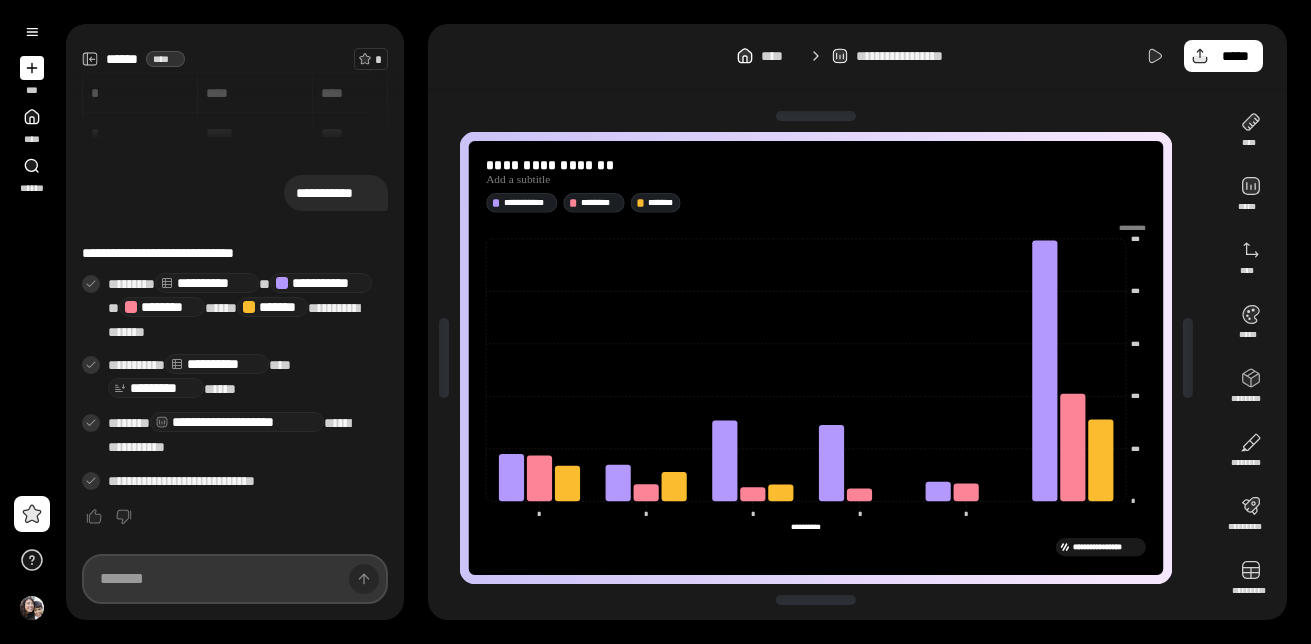 click at bounding box center (235, 579) 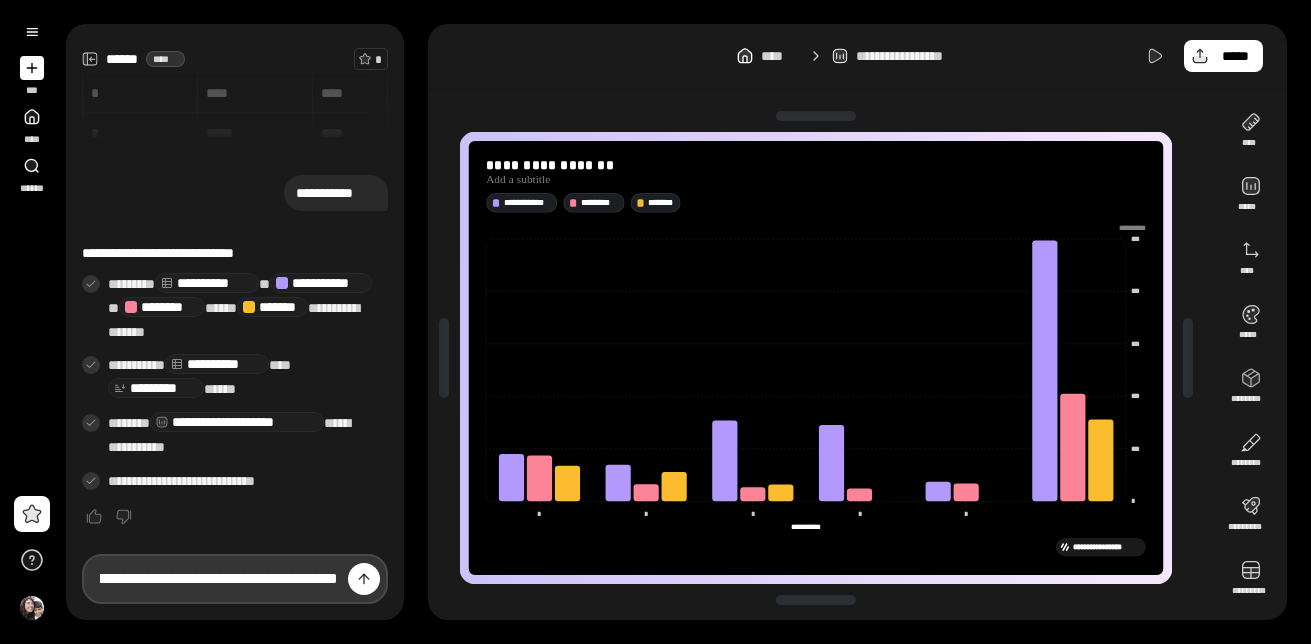 scroll, scrollTop: 0, scrollLeft: 246, axis: horizontal 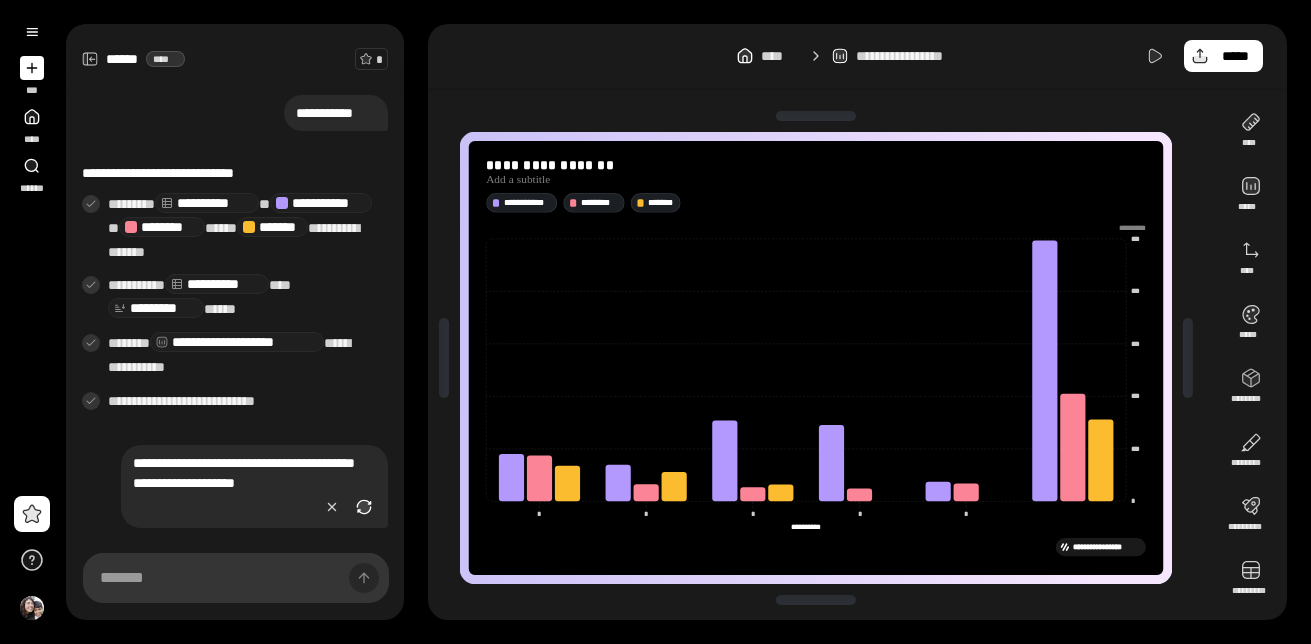 click at bounding box center [364, 507] 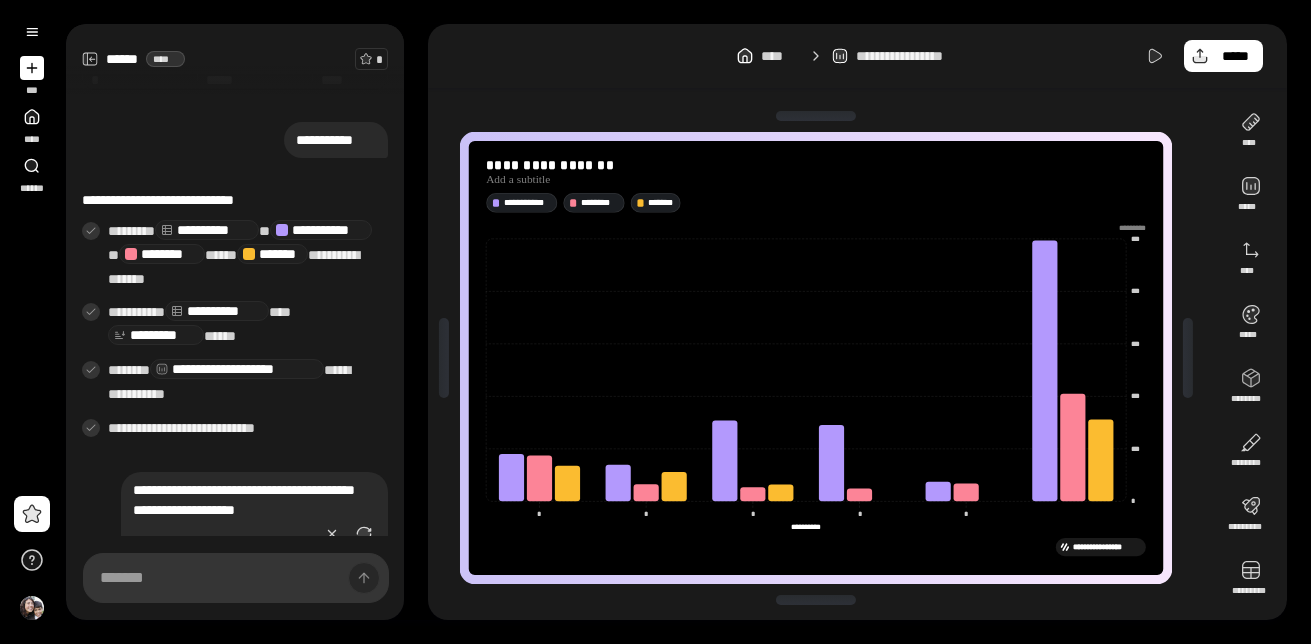 scroll, scrollTop: 167, scrollLeft: 0, axis: vertical 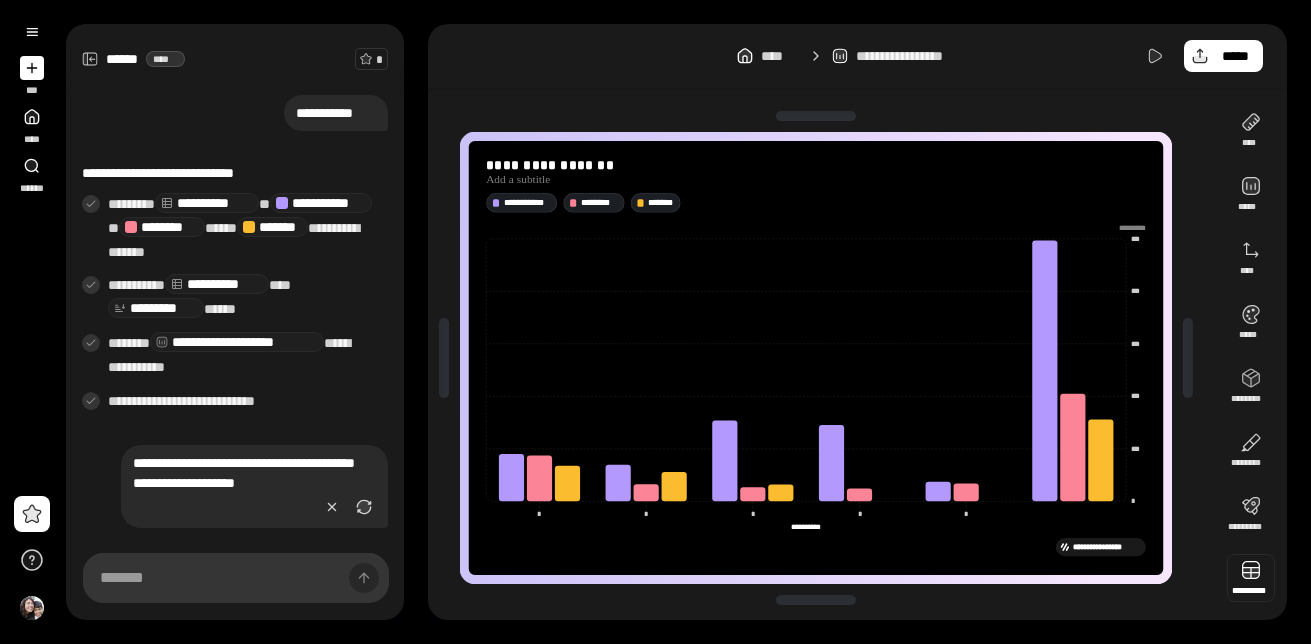 click at bounding box center [1251, 578] 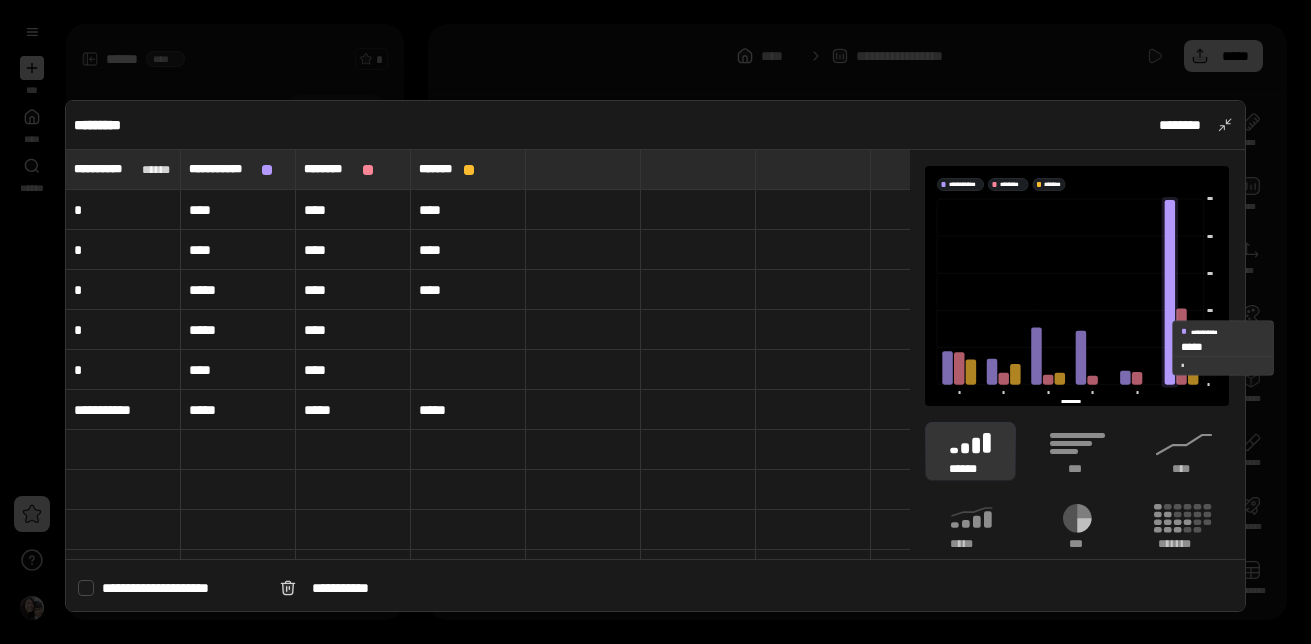 click 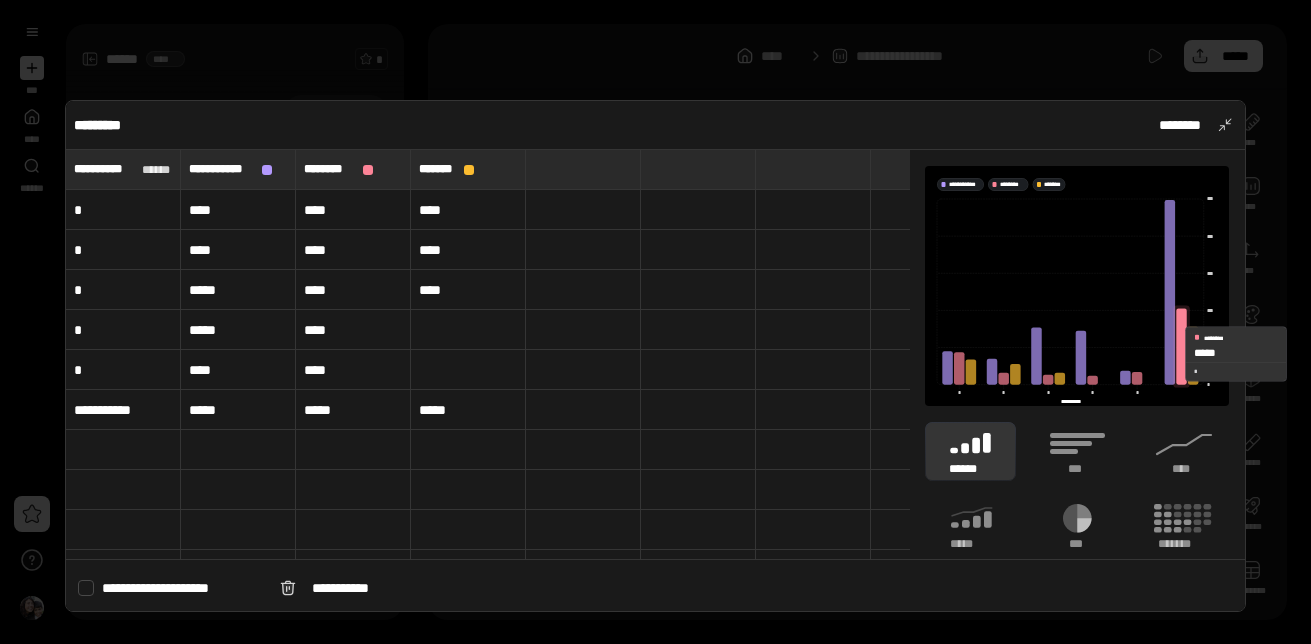 click 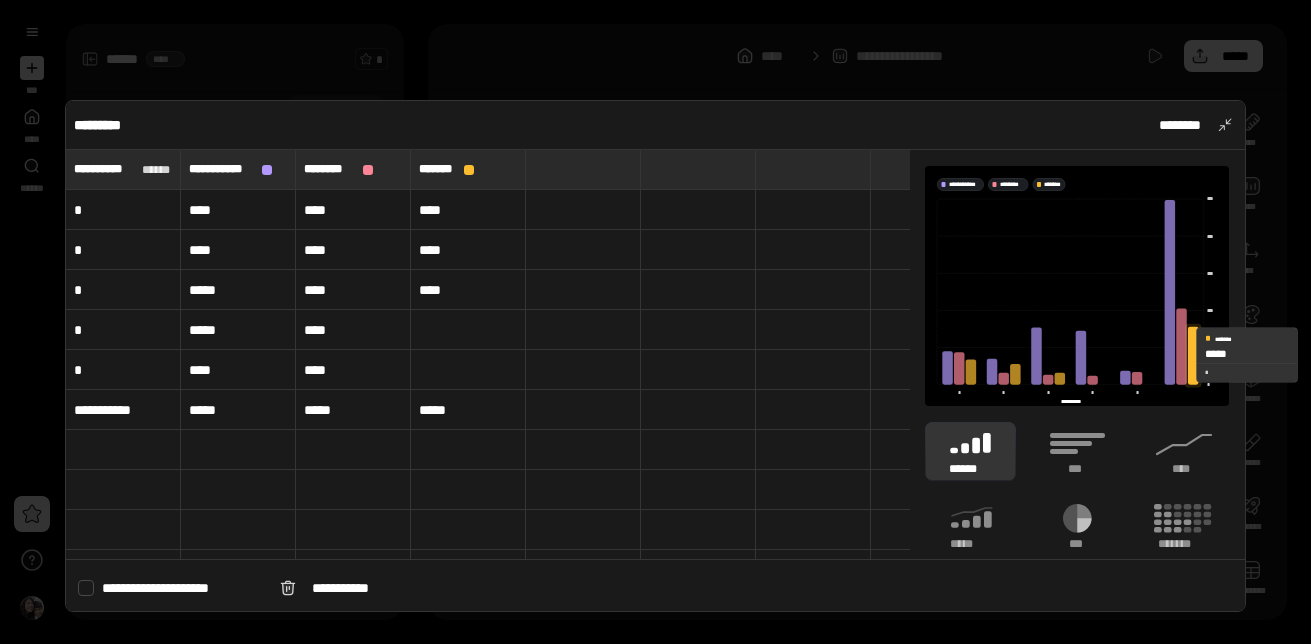click 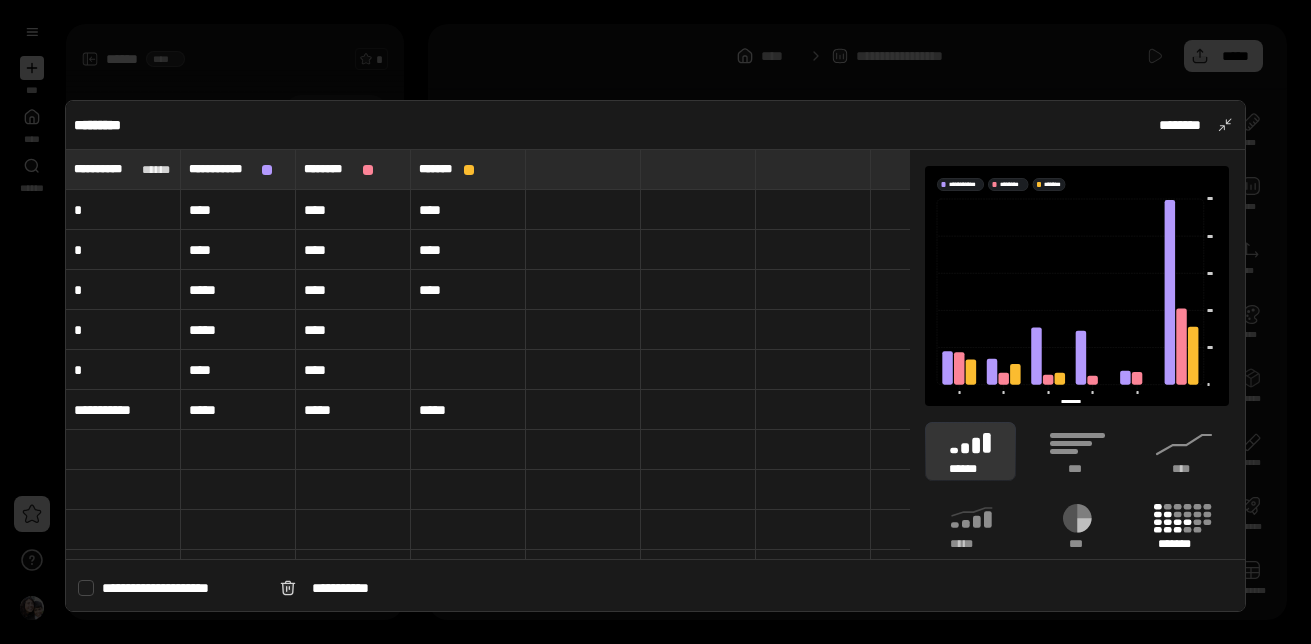 click 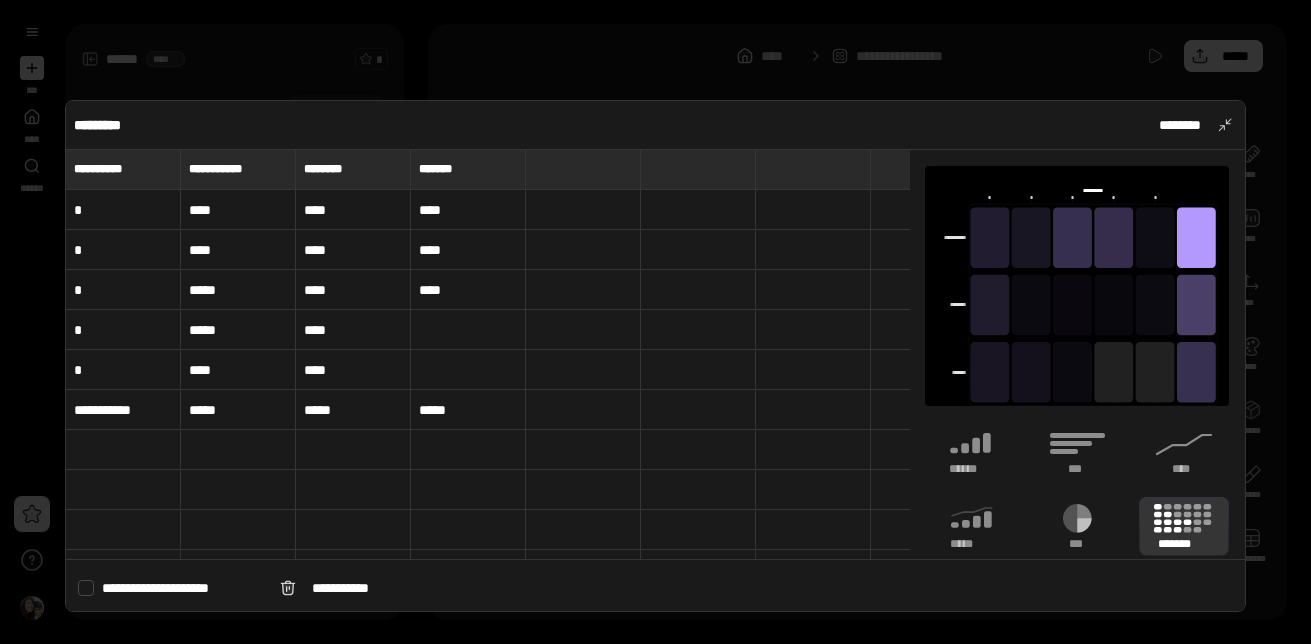 scroll, scrollTop: 4, scrollLeft: 0, axis: vertical 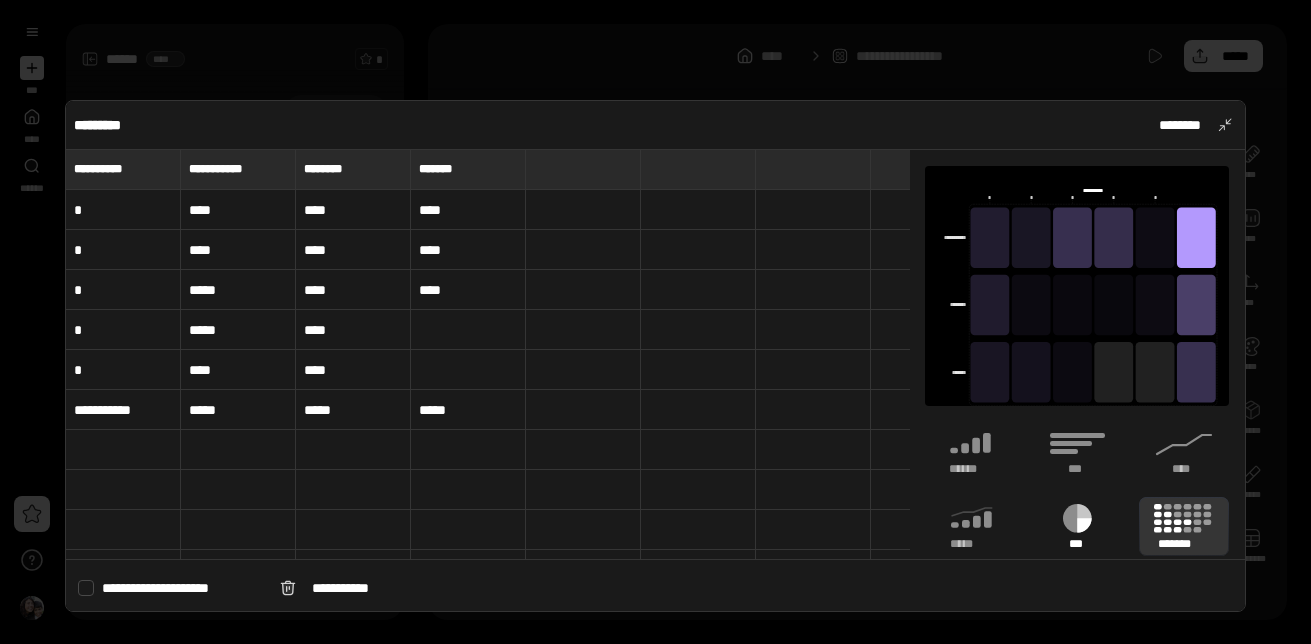 click 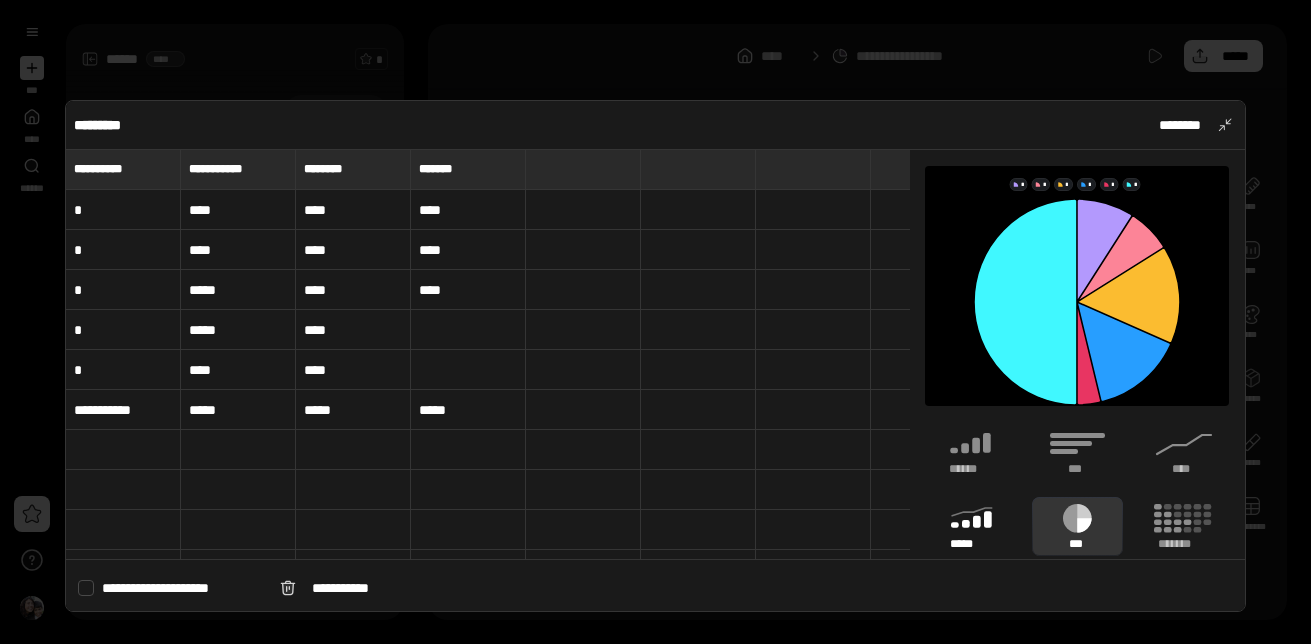 click 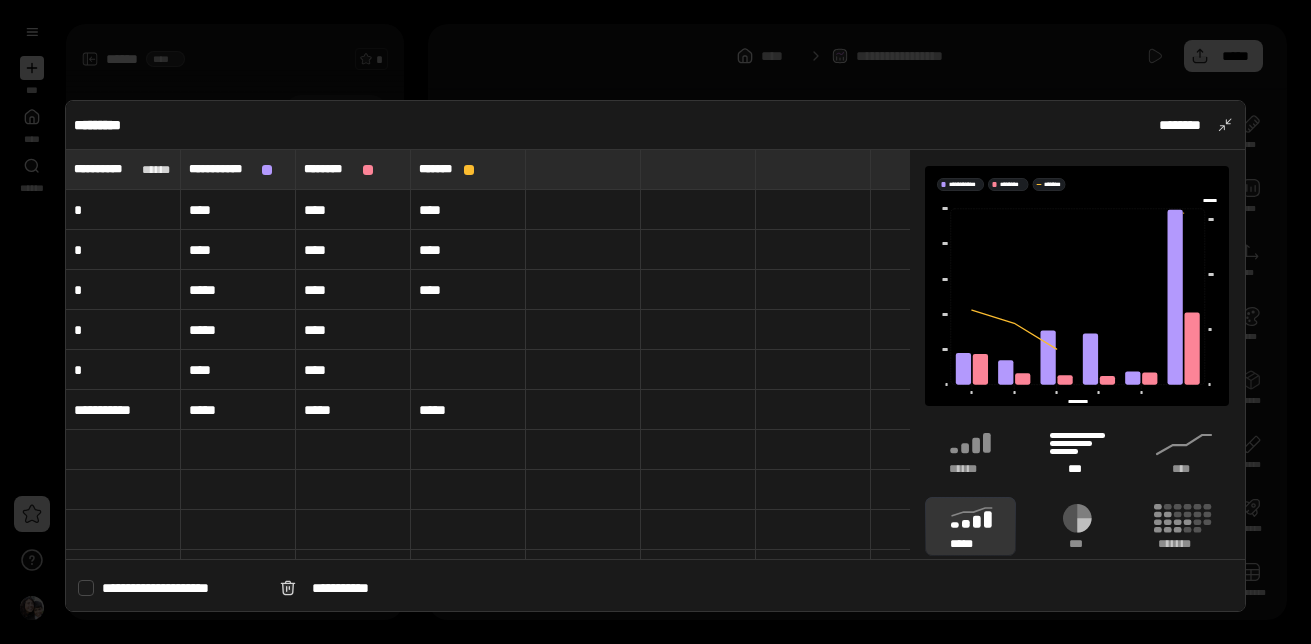 click 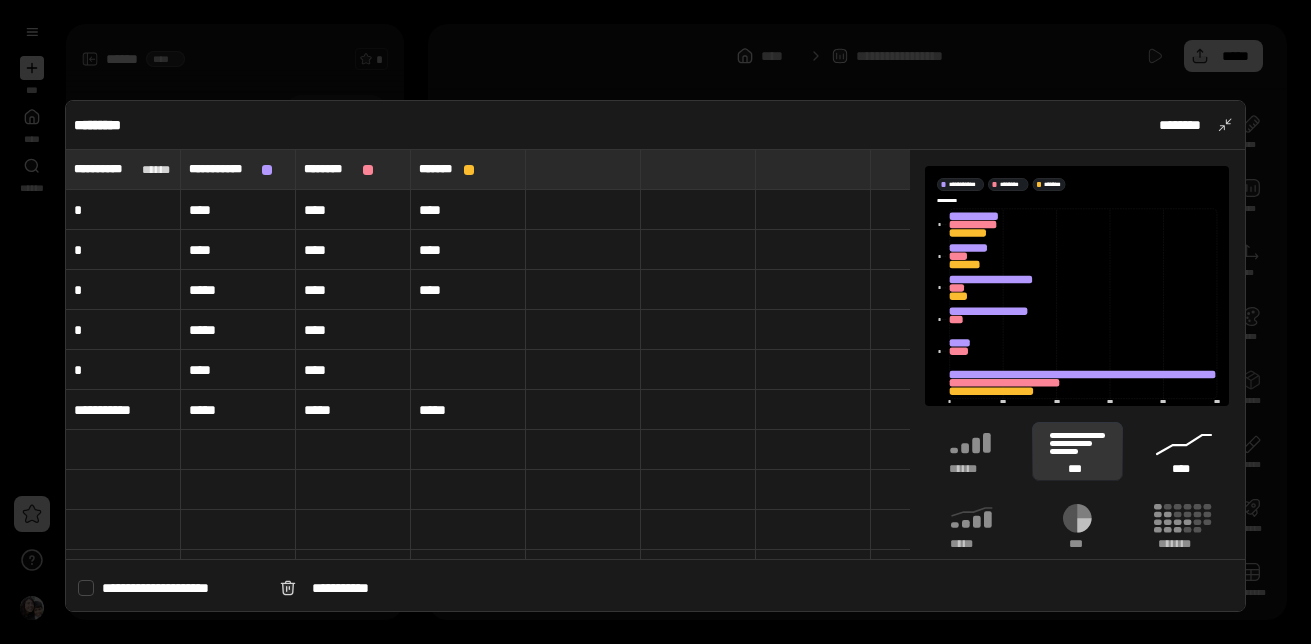 click 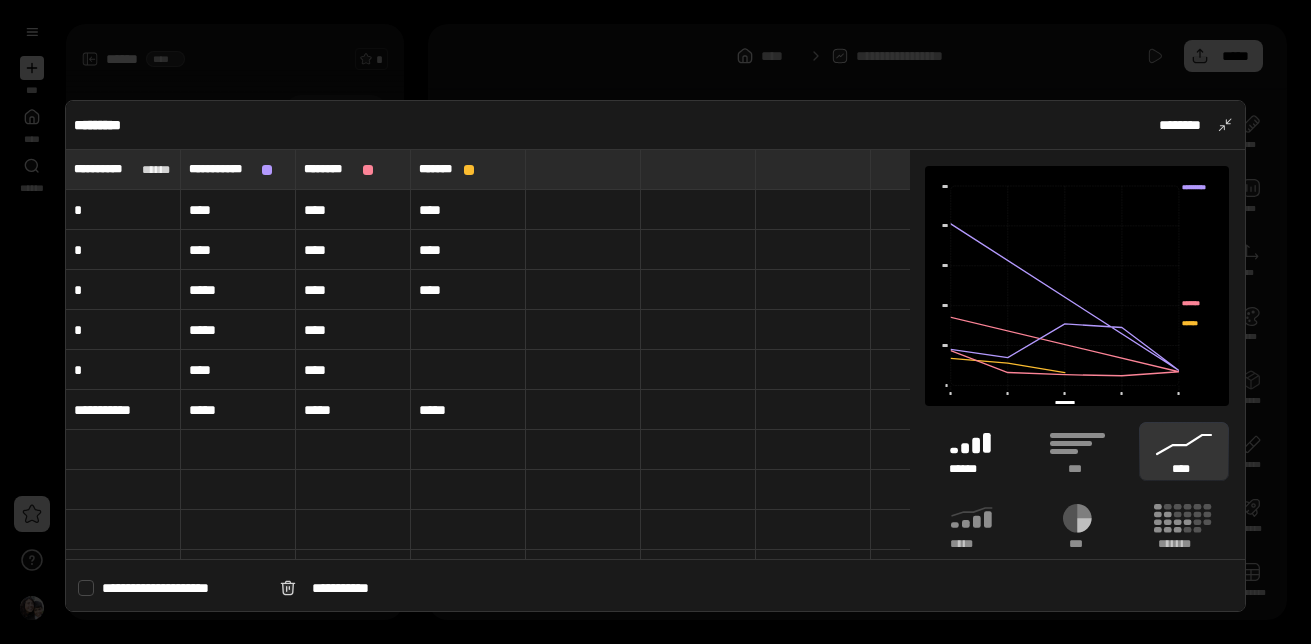 click 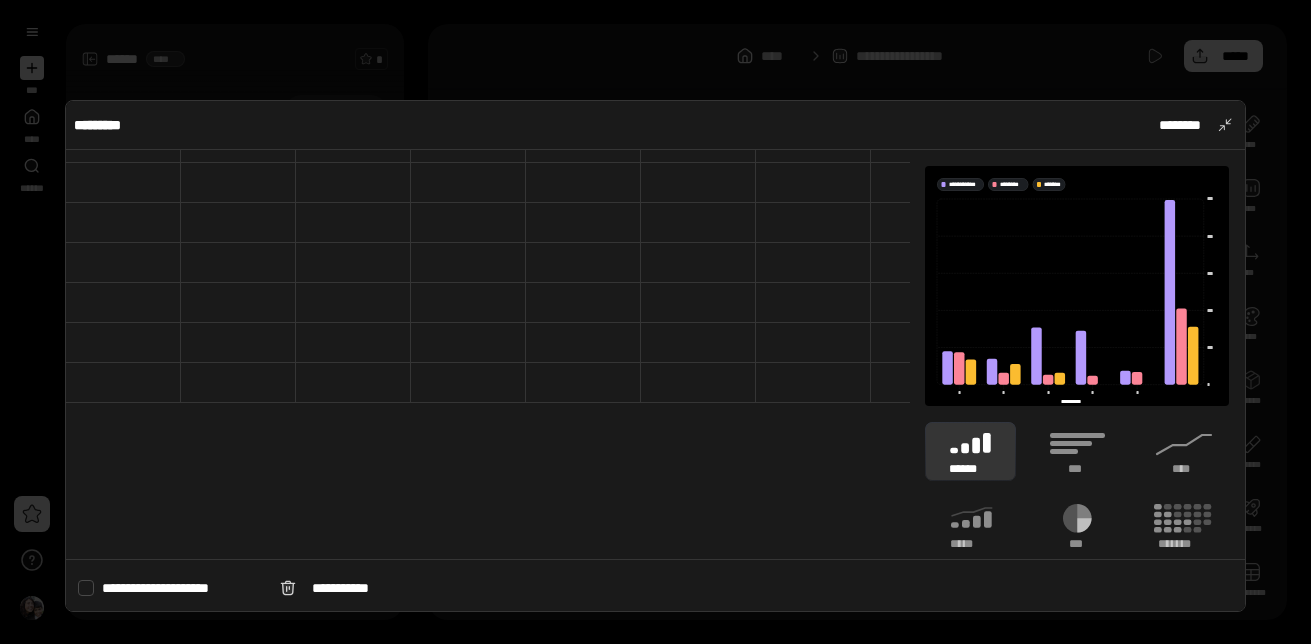 scroll, scrollTop: 0, scrollLeft: 0, axis: both 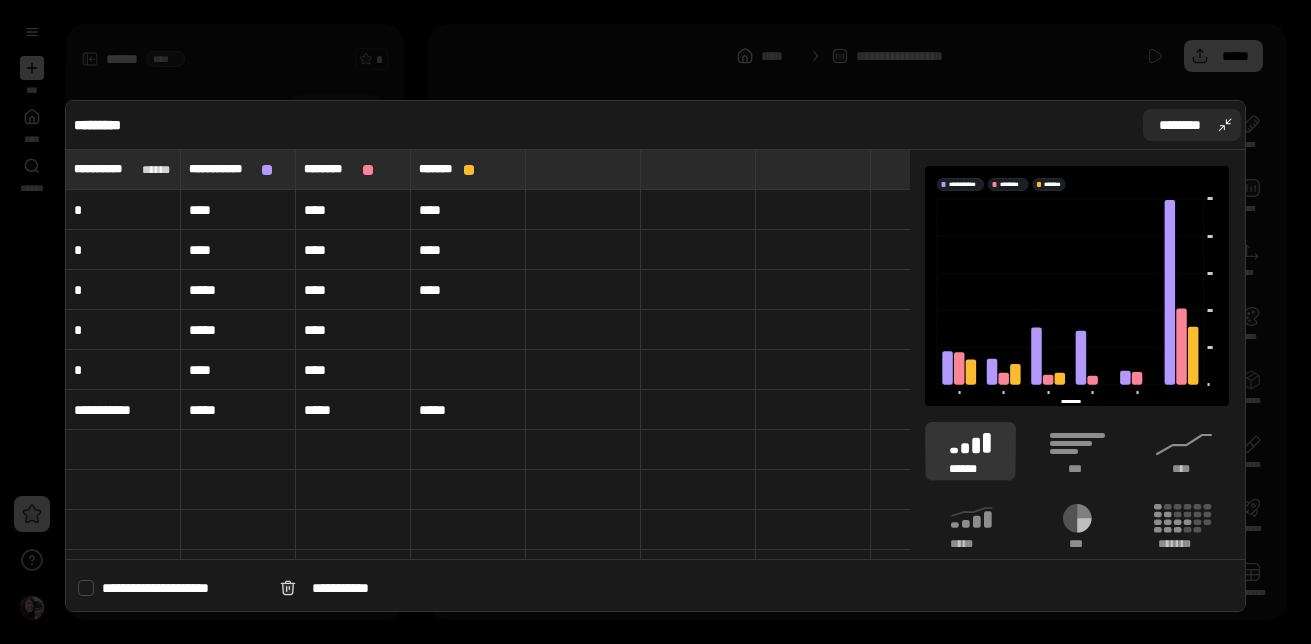 click on "********" at bounding box center (1180, 125) 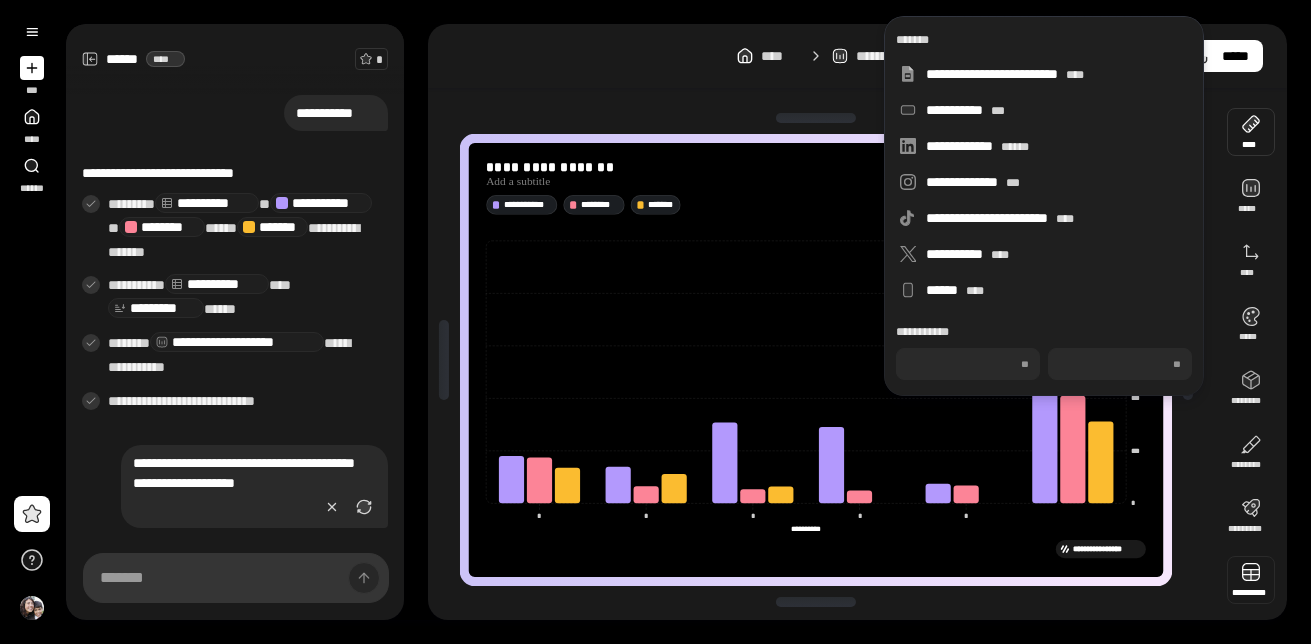click at bounding box center [816, 118] 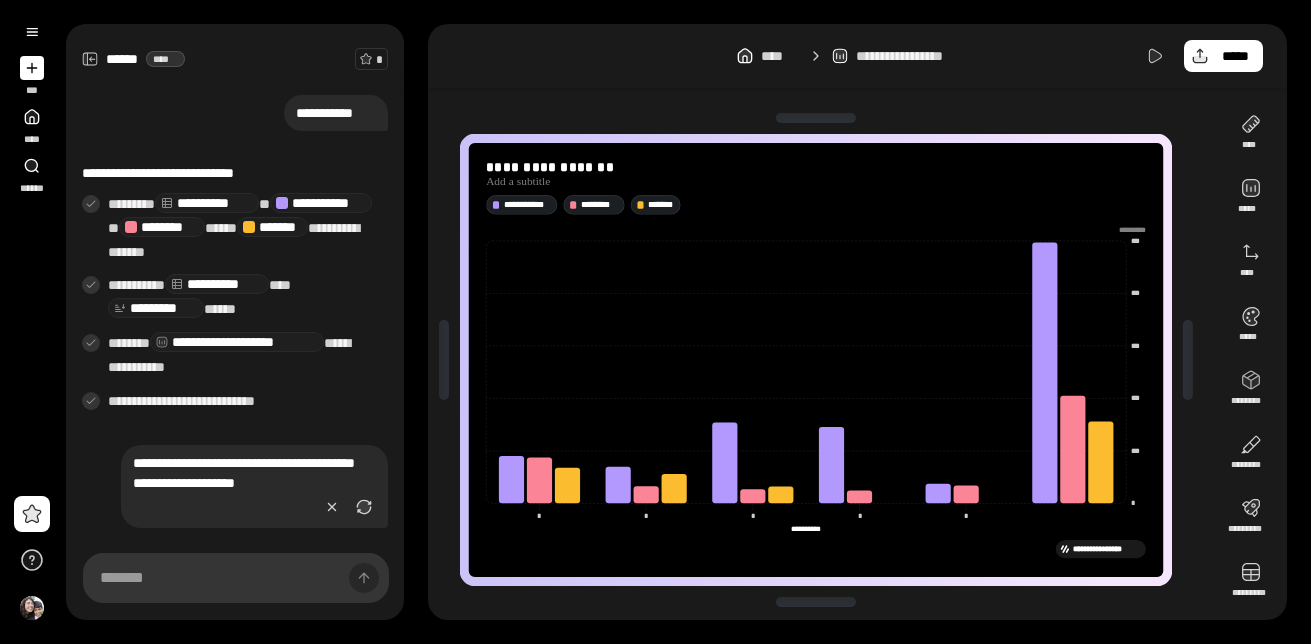 click on "***" at bounding box center (32, 76) 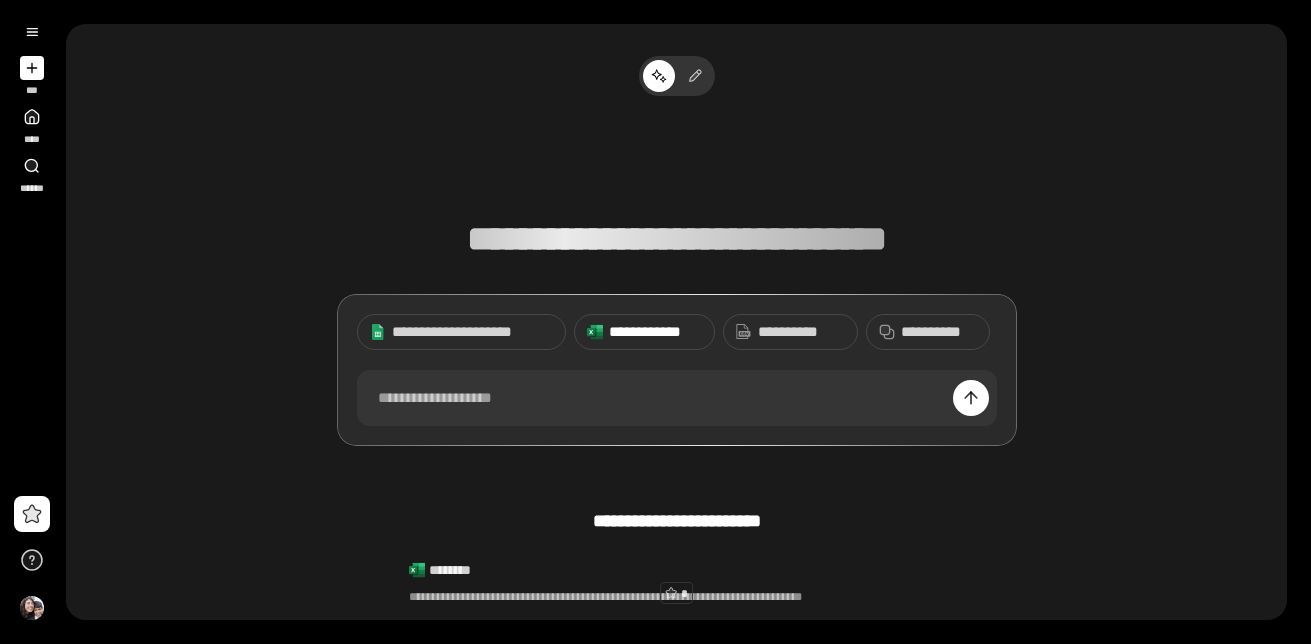 click on "**********" at bounding box center (655, 332) 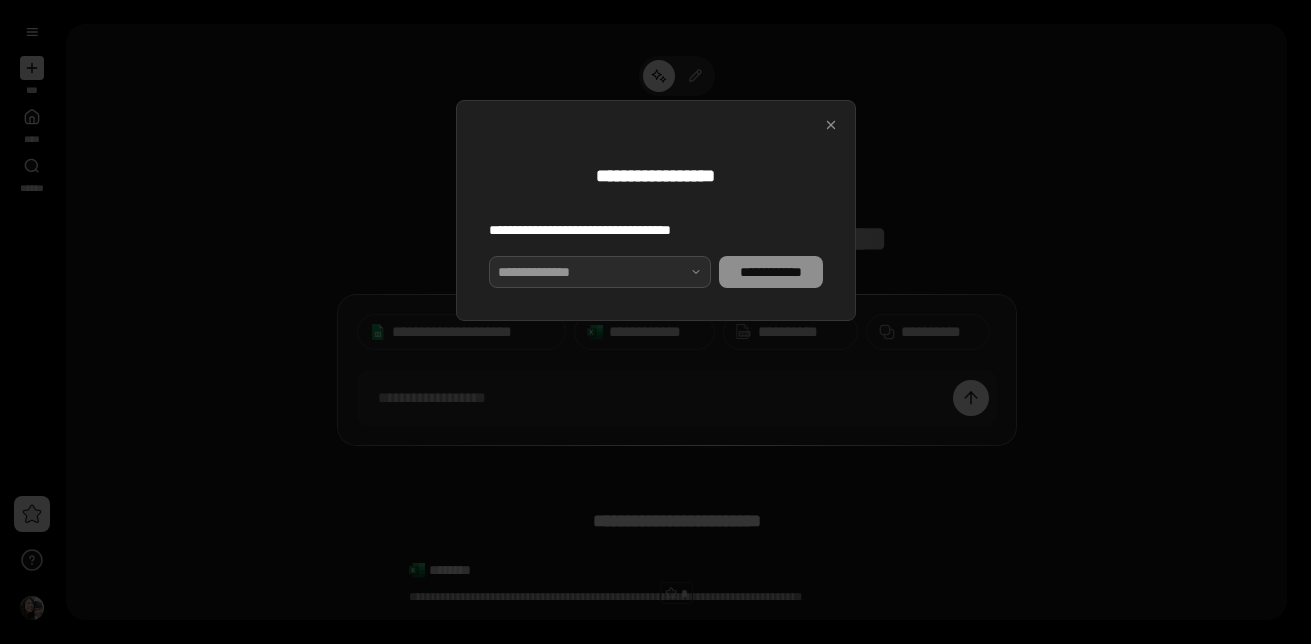 click at bounding box center [600, 272] 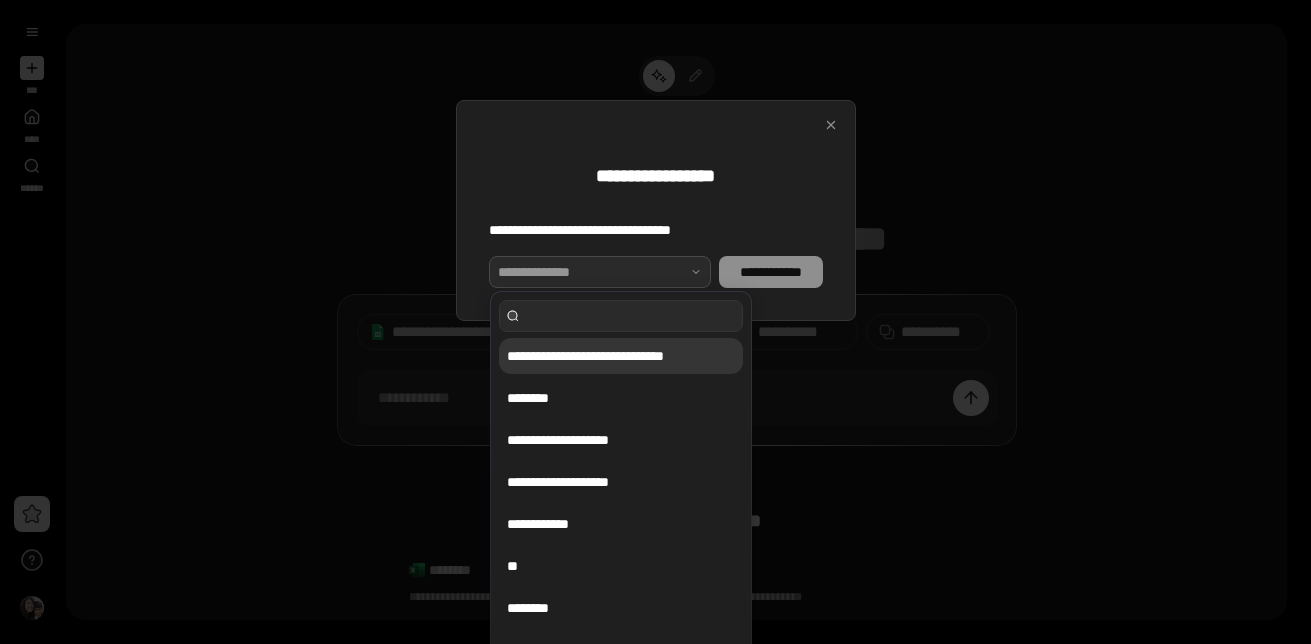 scroll, scrollTop: 78, scrollLeft: 0, axis: vertical 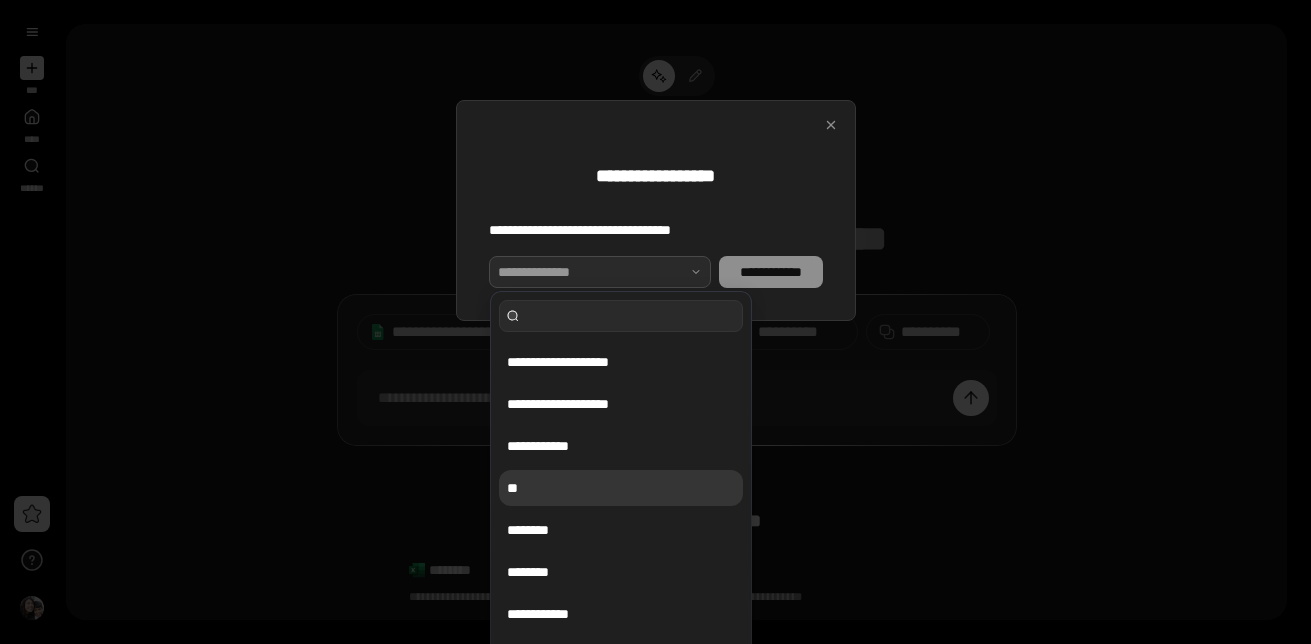 click on "**" at bounding box center (621, 488) 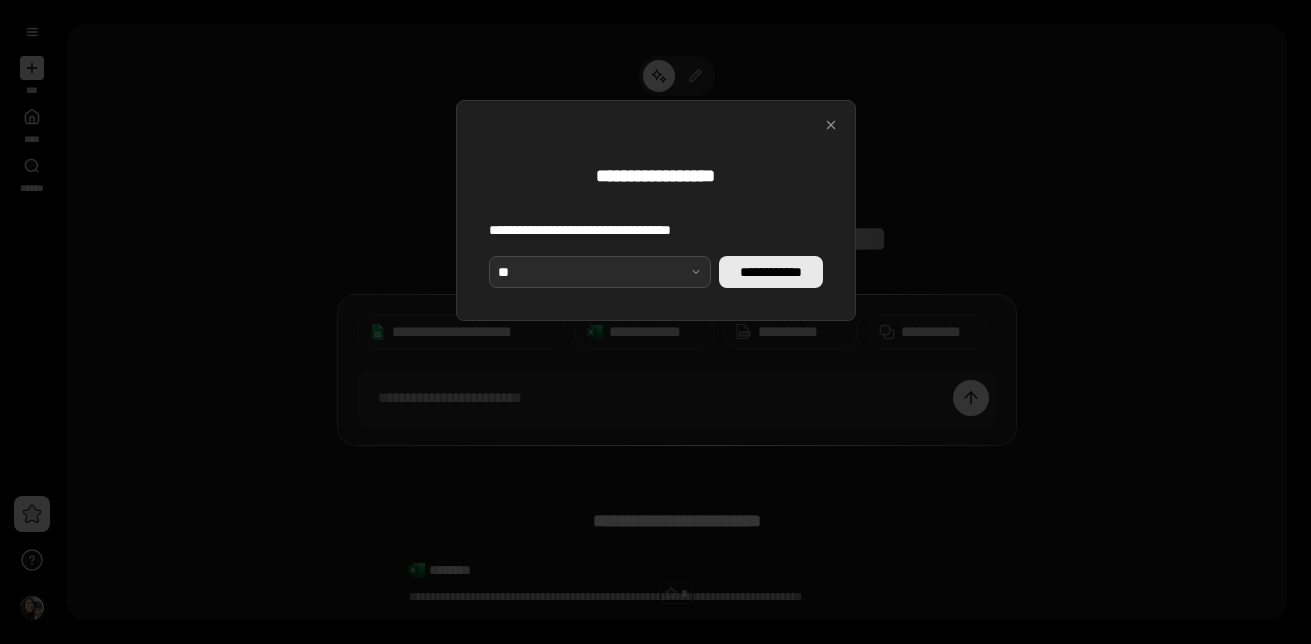 click on "**********" at bounding box center (770, 272) 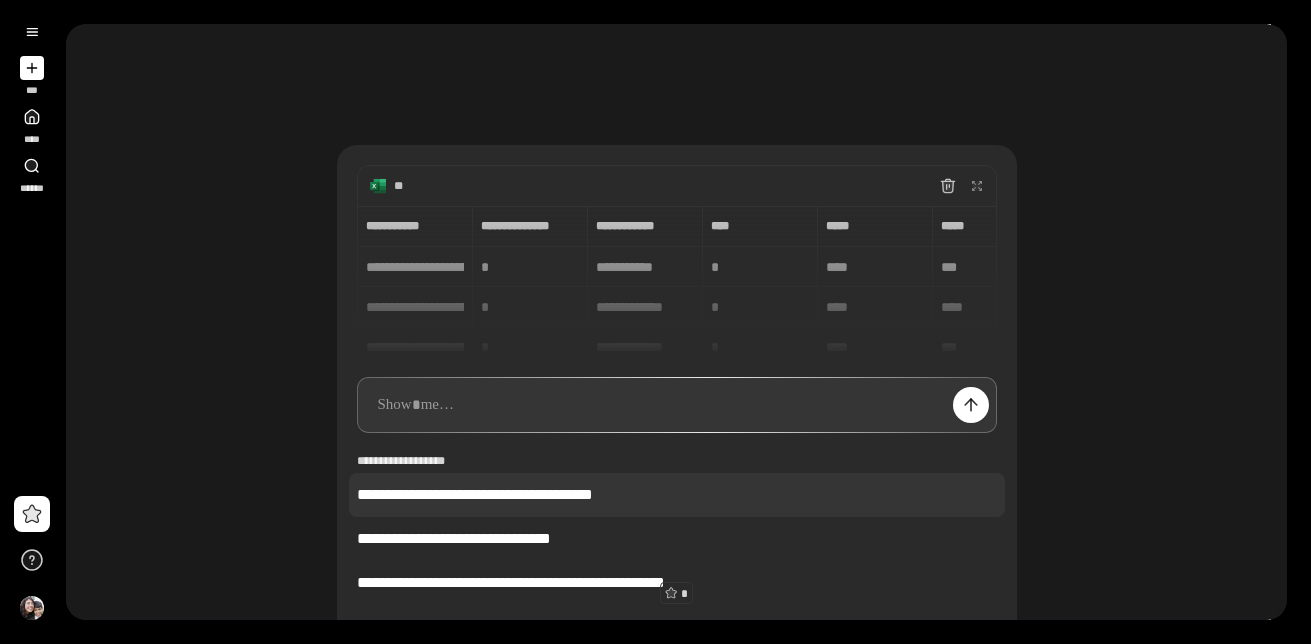 scroll, scrollTop: 117, scrollLeft: 0, axis: vertical 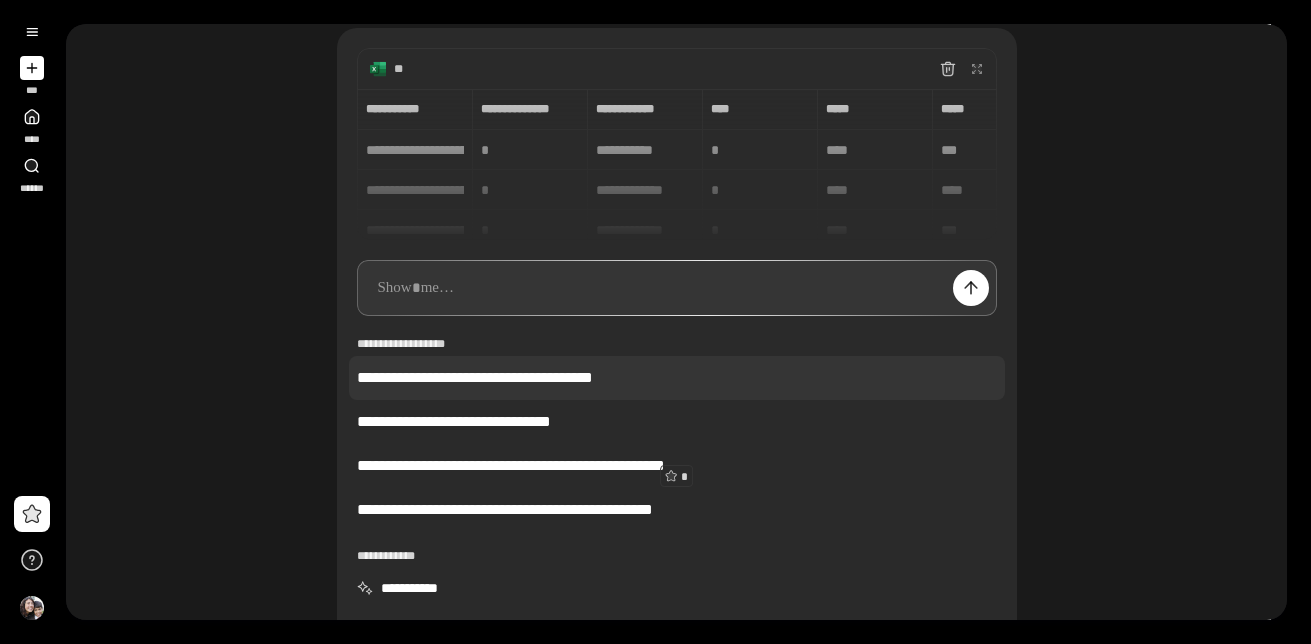 click on "**********" at bounding box center [677, 378] 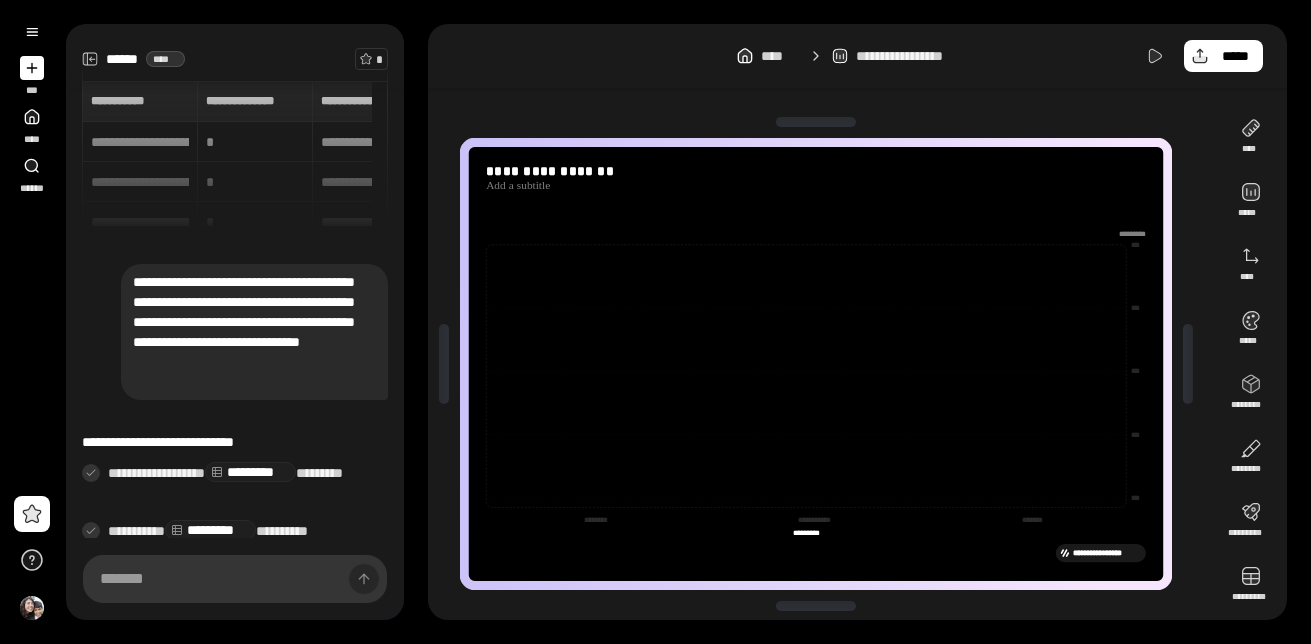 type on "[EMAIL]" 